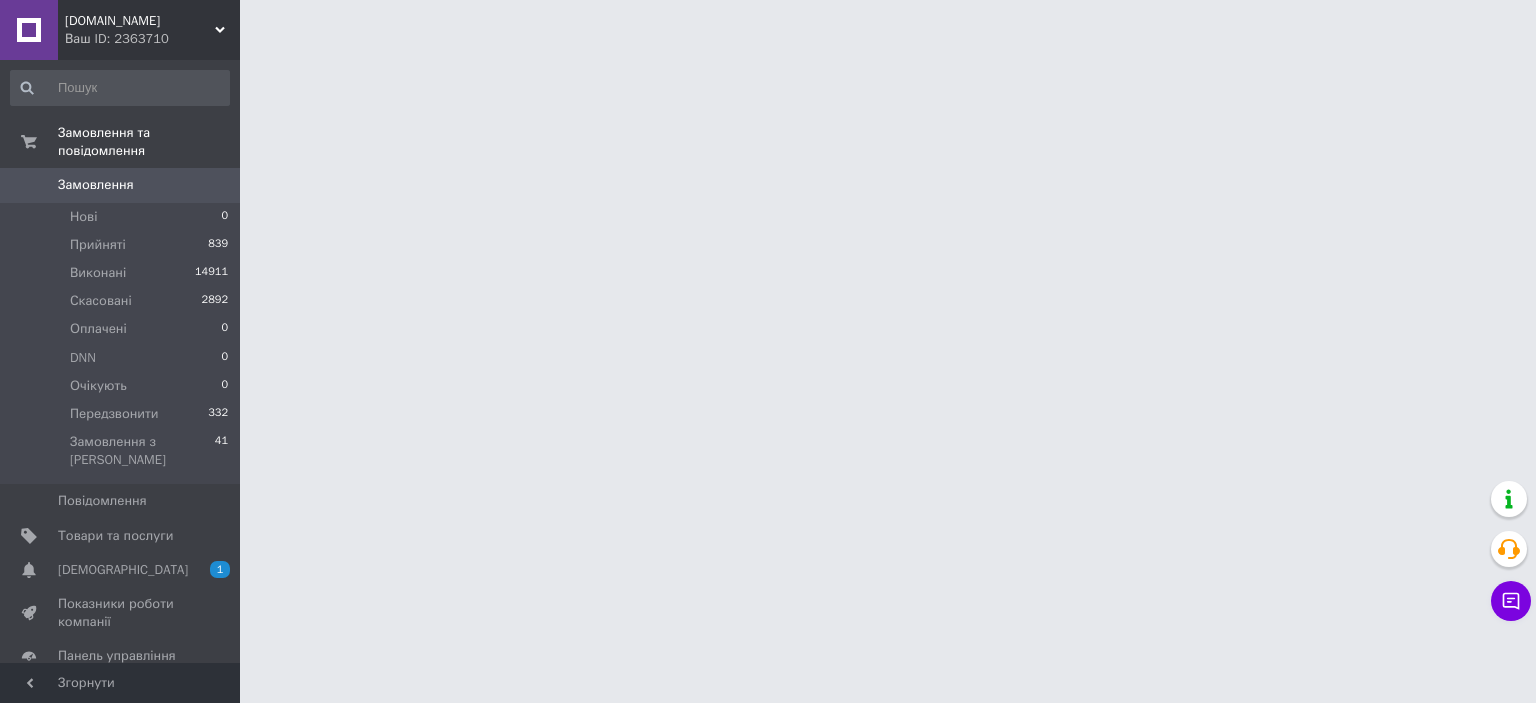 scroll, scrollTop: 0, scrollLeft: 0, axis: both 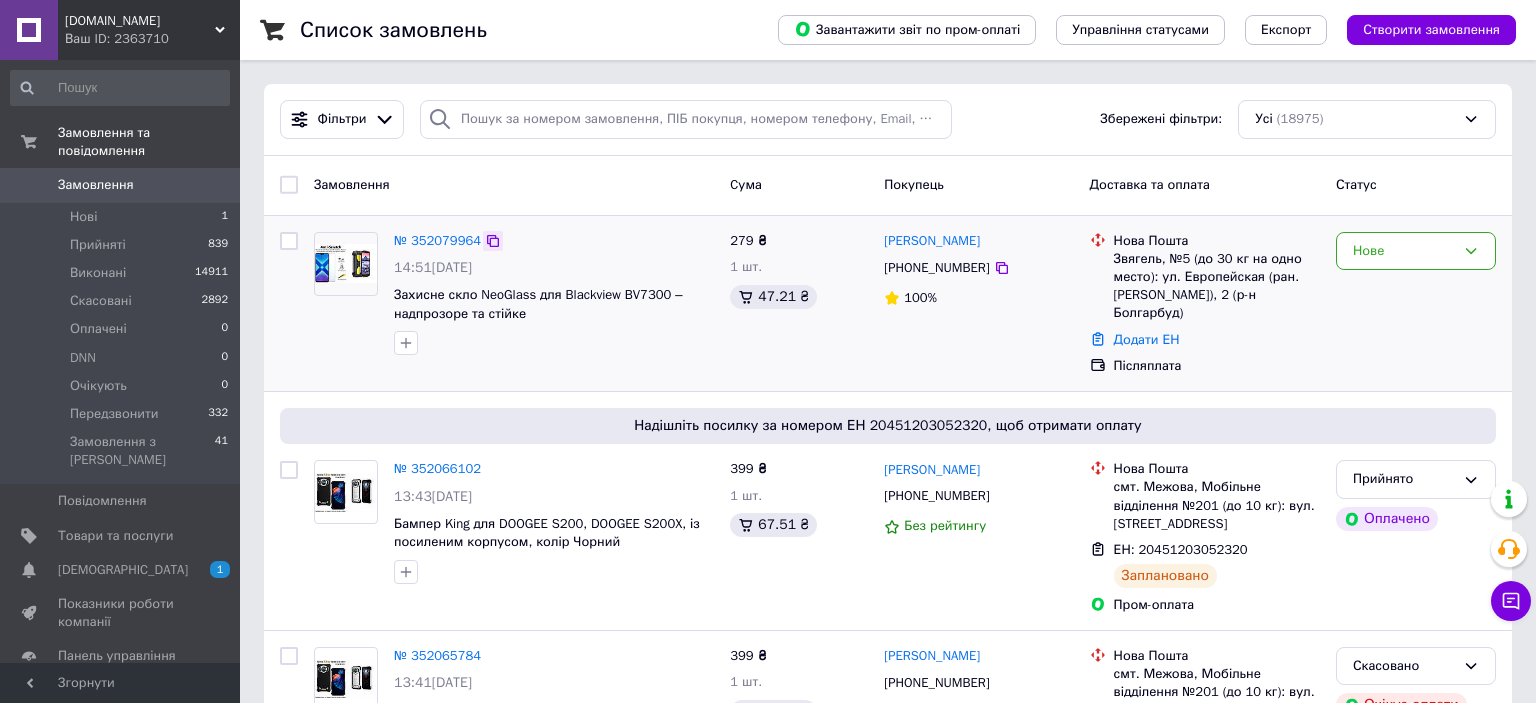 click 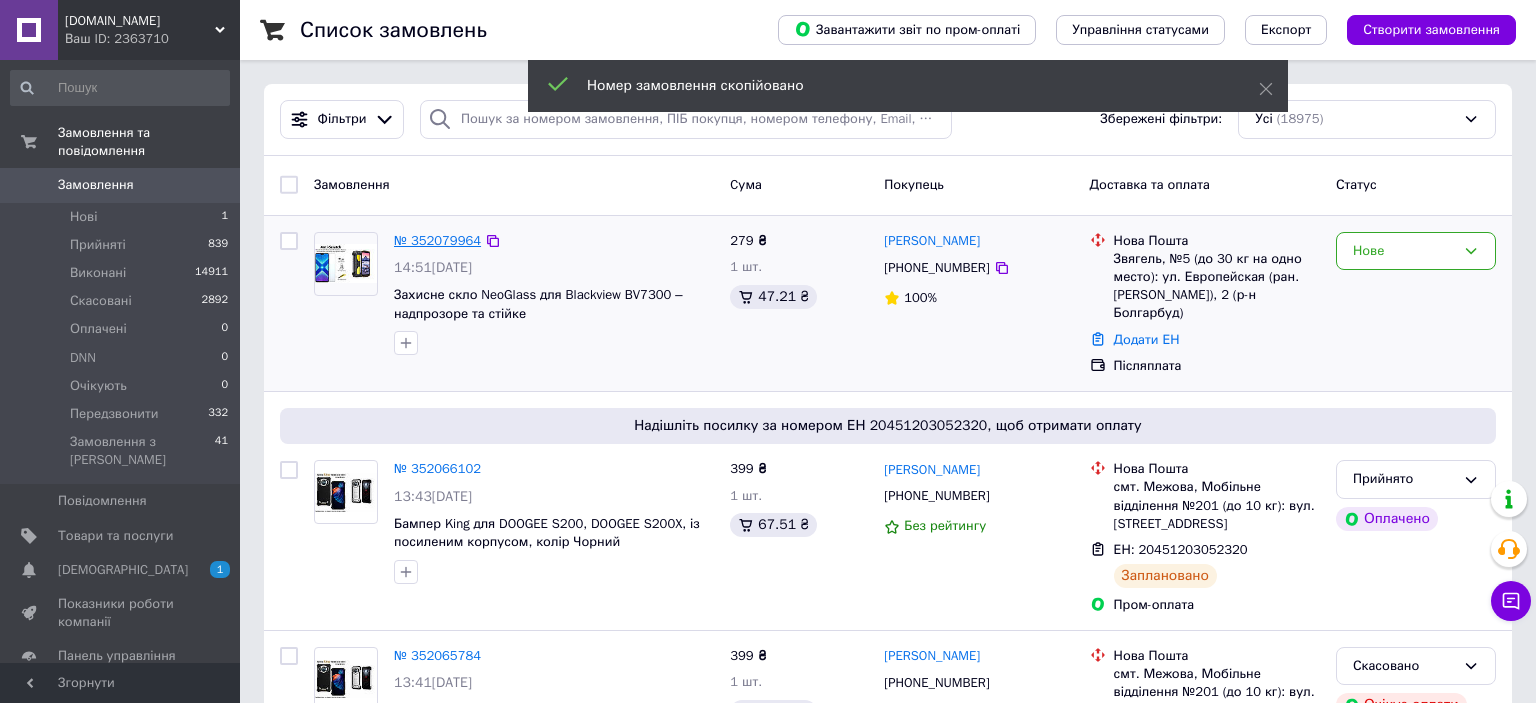 click on "№ 352079964" at bounding box center (437, 240) 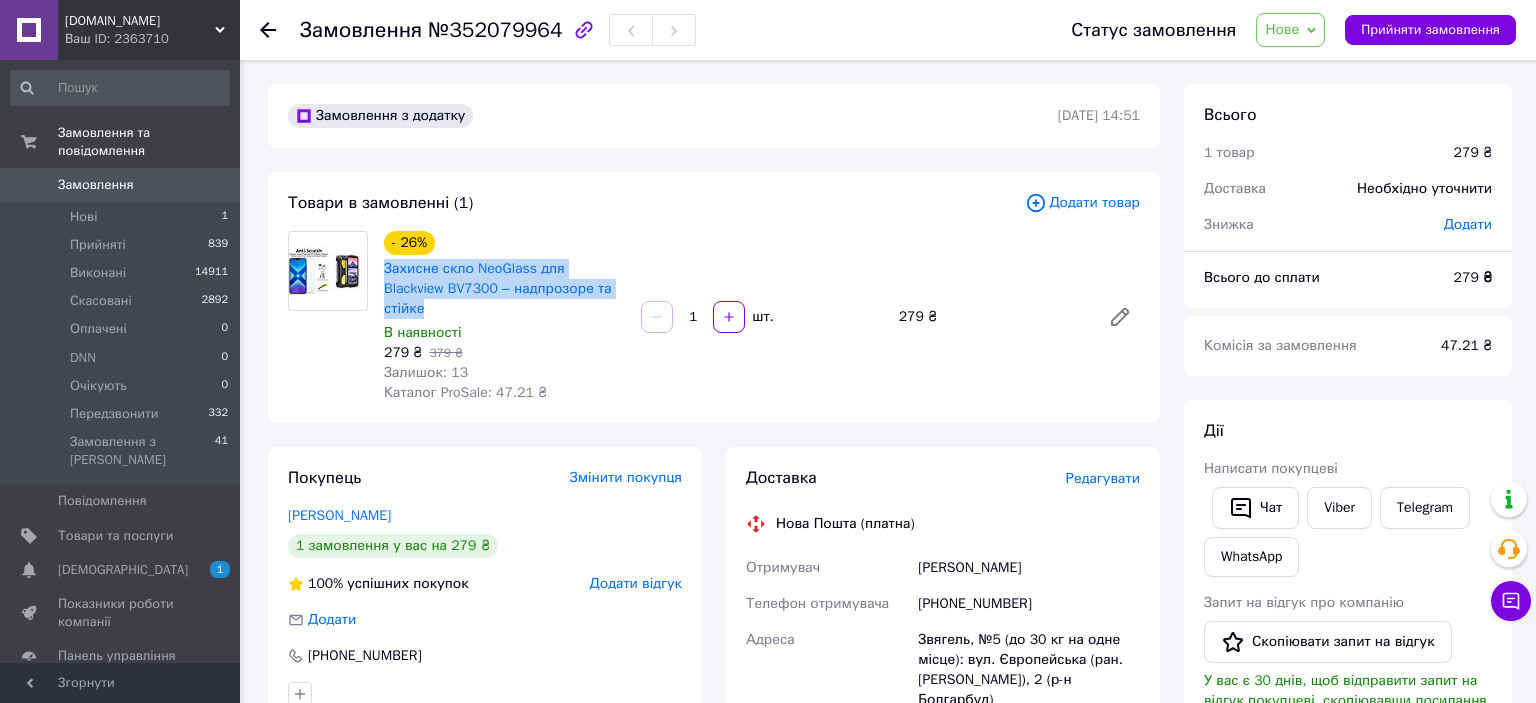 drag, startPoint x: 378, startPoint y: 270, endPoint x: 607, endPoint y: 286, distance: 229.55827 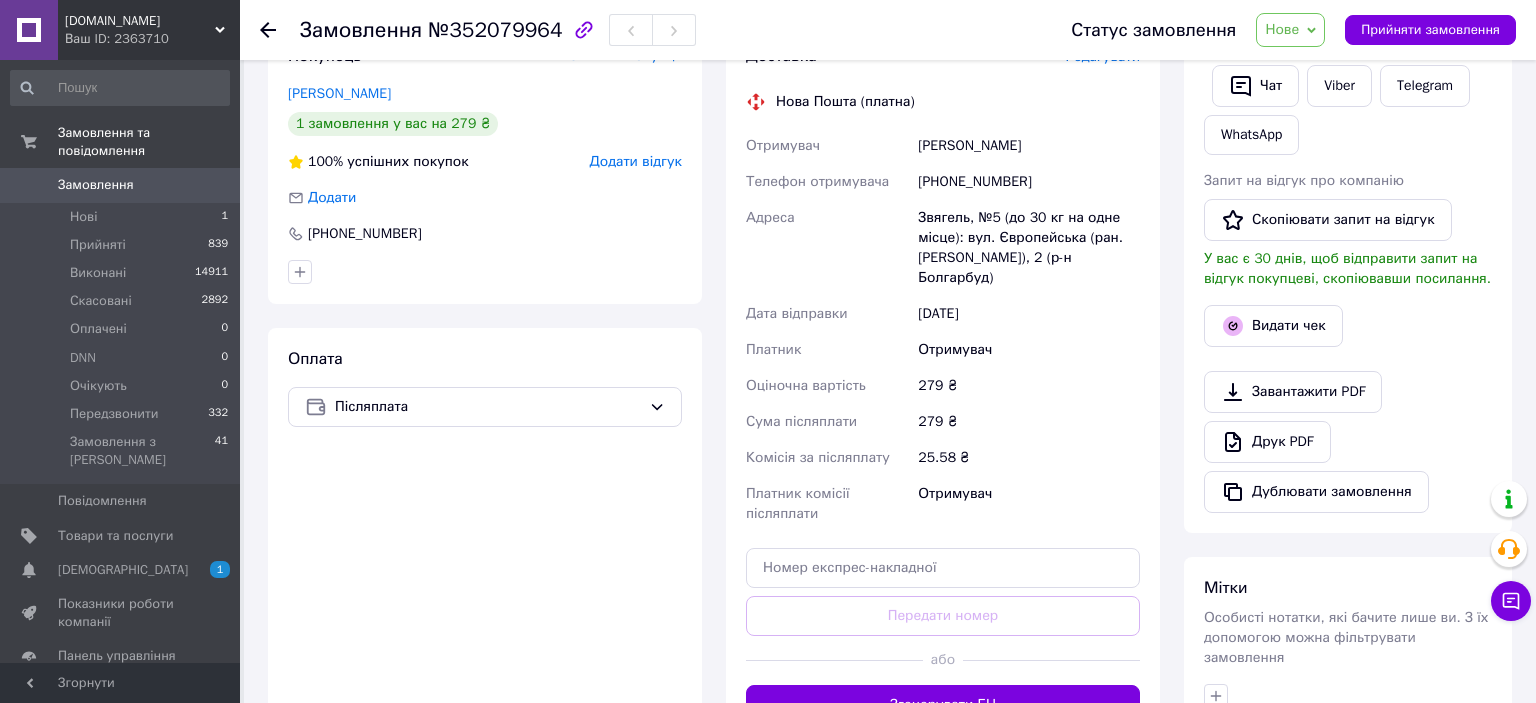 click on "Нове" at bounding box center [1290, 30] 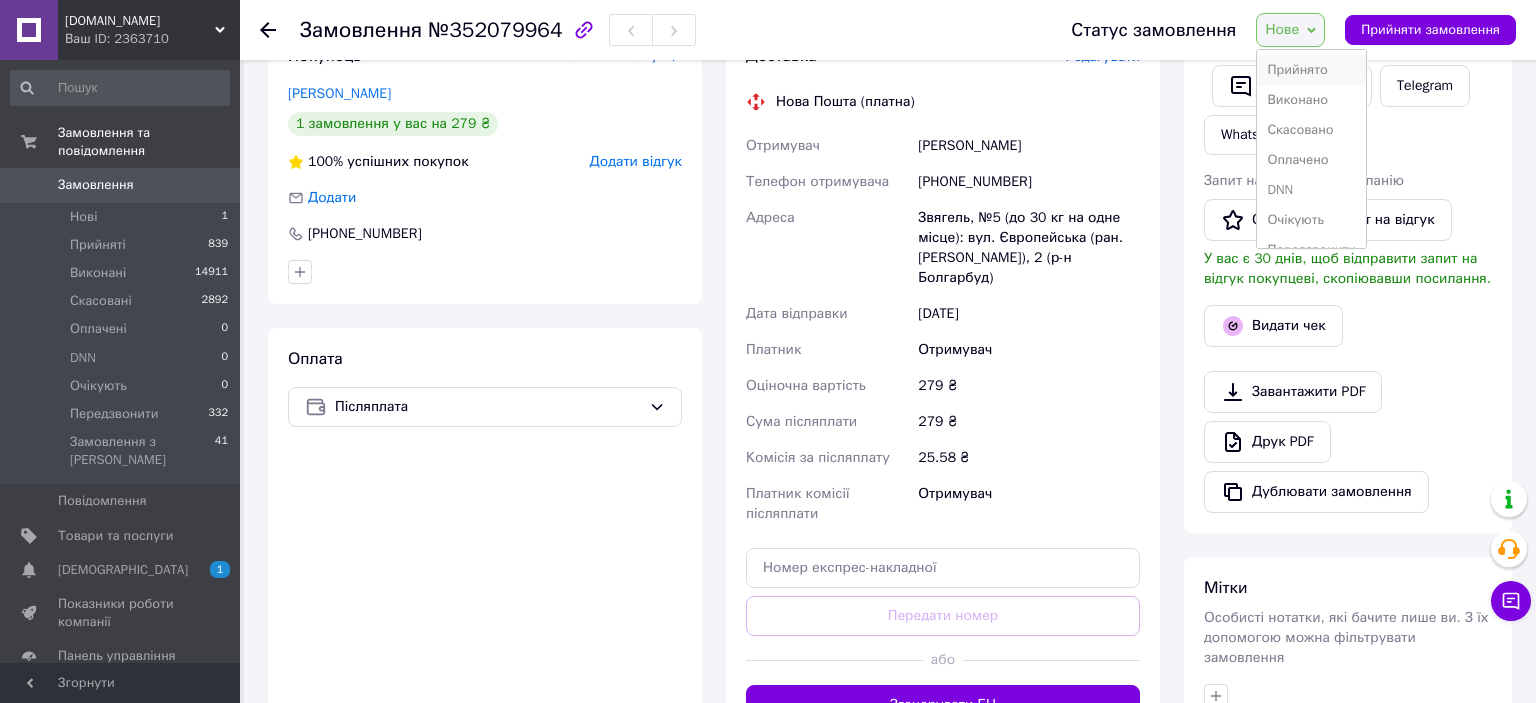 click on "Прийнято" at bounding box center [1311, 70] 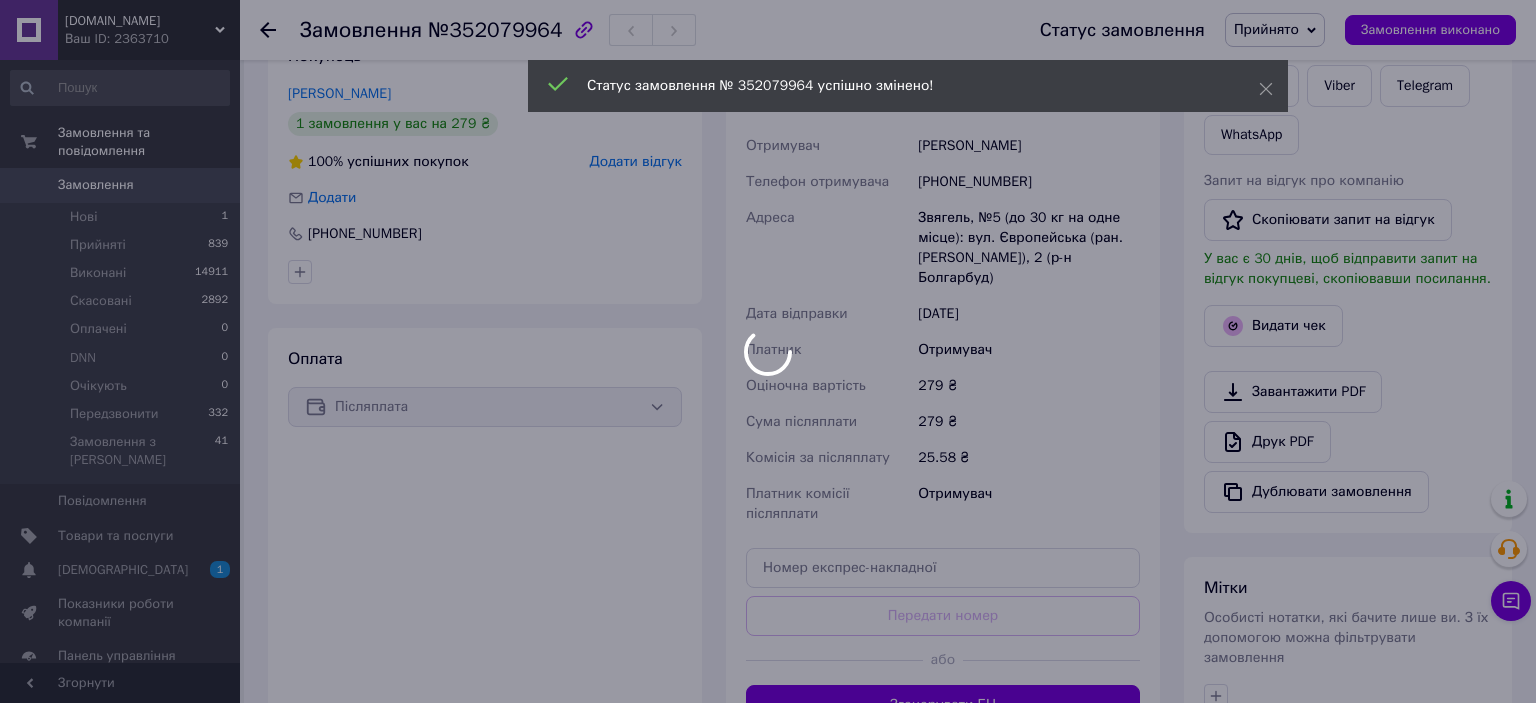 drag, startPoint x: 901, startPoint y: 134, endPoint x: 1071, endPoint y: 134, distance: 170 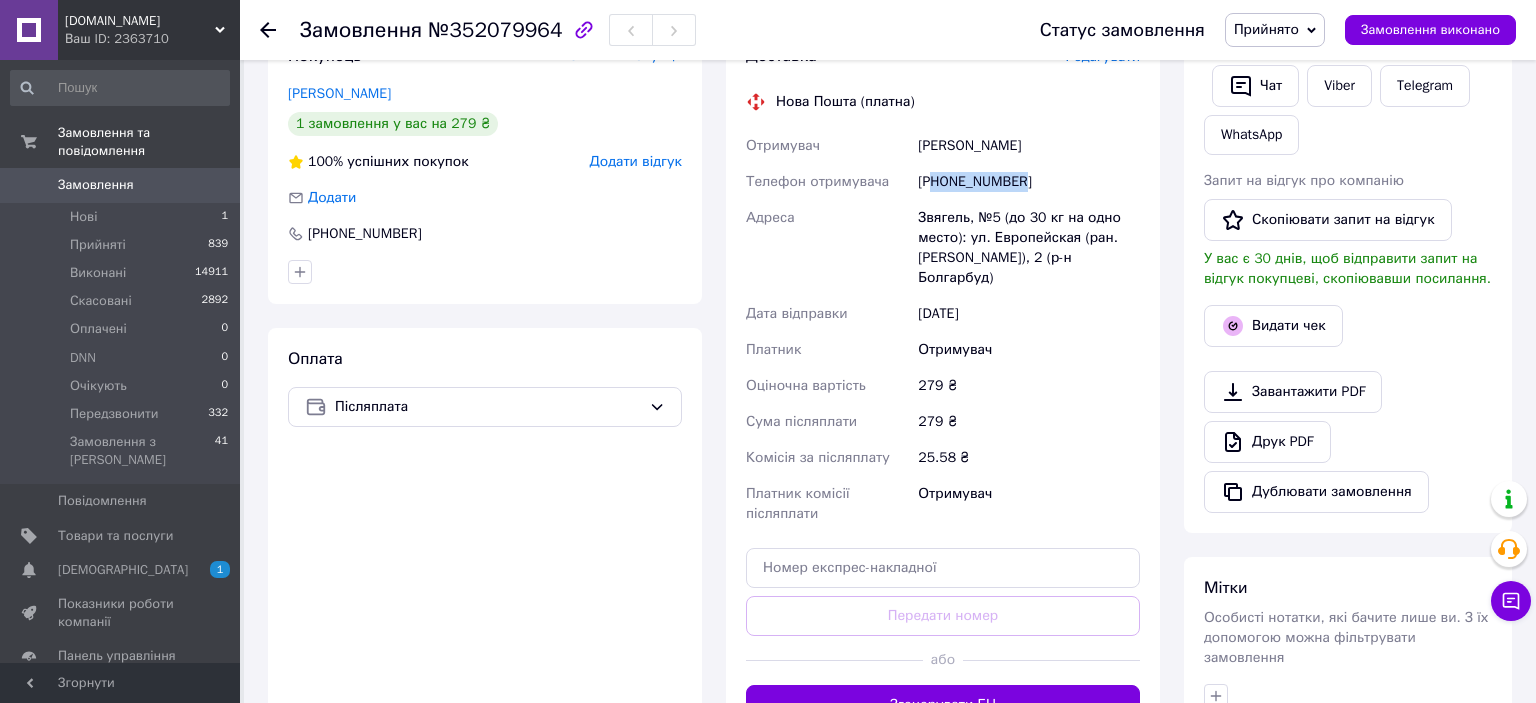 drag, startPoint x: 932, startPoint y: 161, endPoint x: 1064, endPoint y: 166, distance: 132.09467 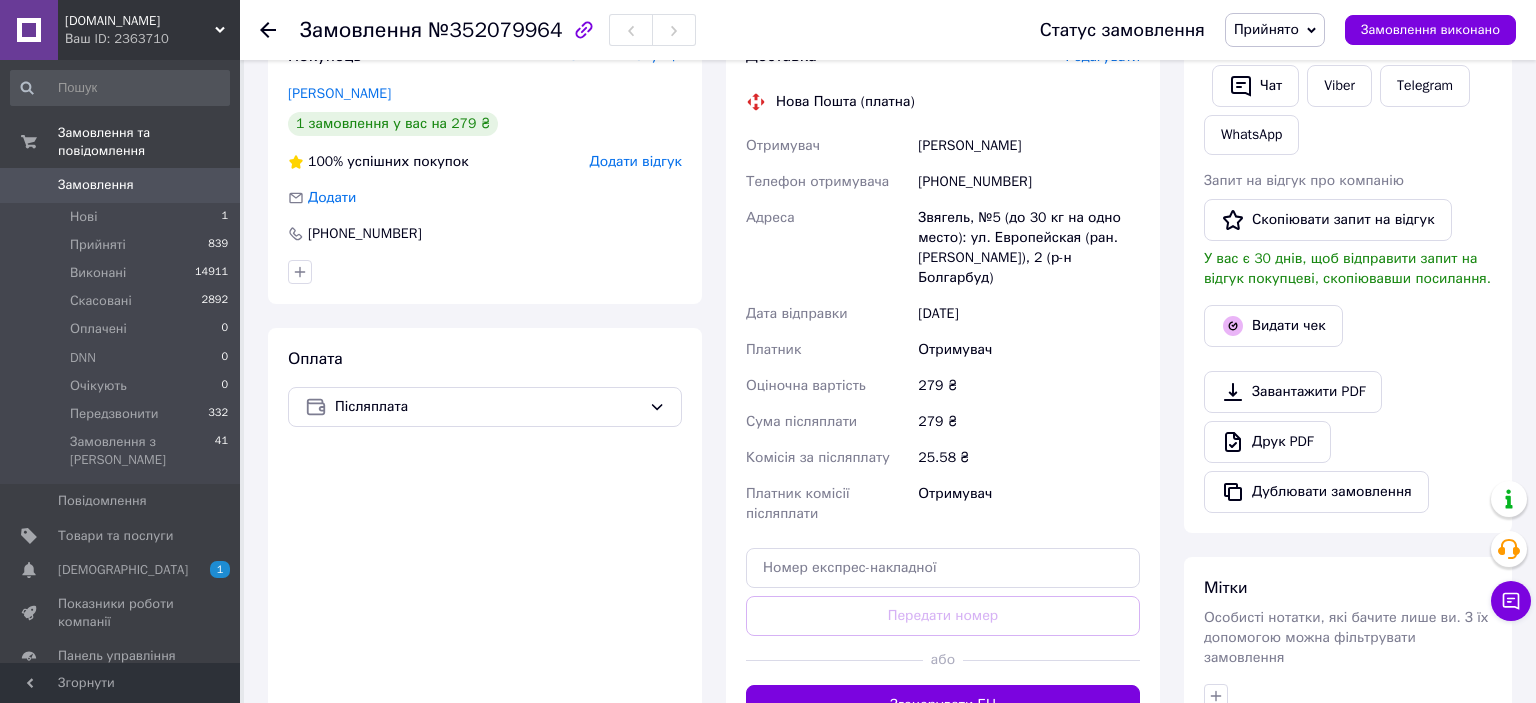 click on "Звягель, №5 (до 30 кг на одно место): ул. Европейская (ран. [PERSON_NAME]), 2 (р-н Болгарбуд)" at bounding box center (1029, 248) 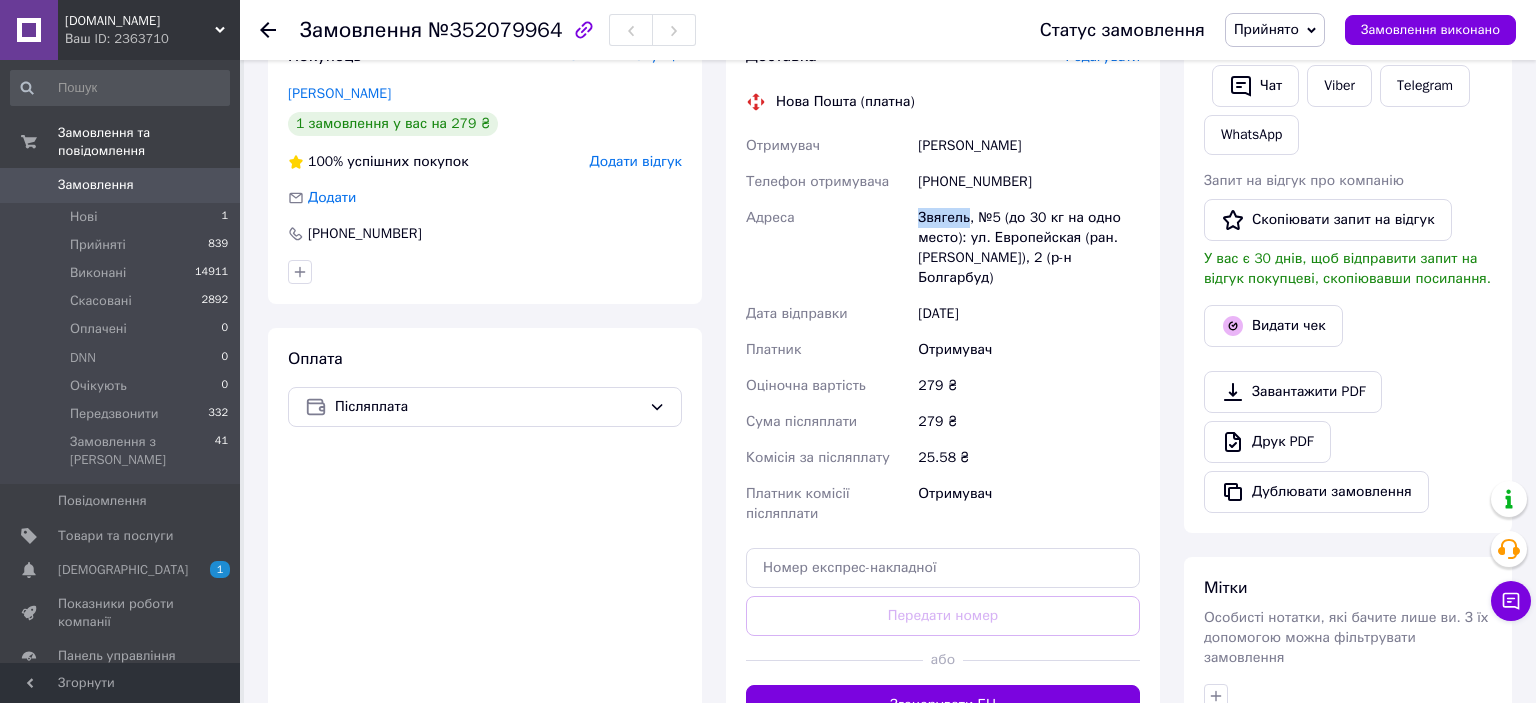 click on "Звягель, №5 (до 30 кг на одно место): ул. Европейская (ран. [PERSON_NAME]), 2 (р-н Болгарбуд)" at bounding box center [1029, 248] 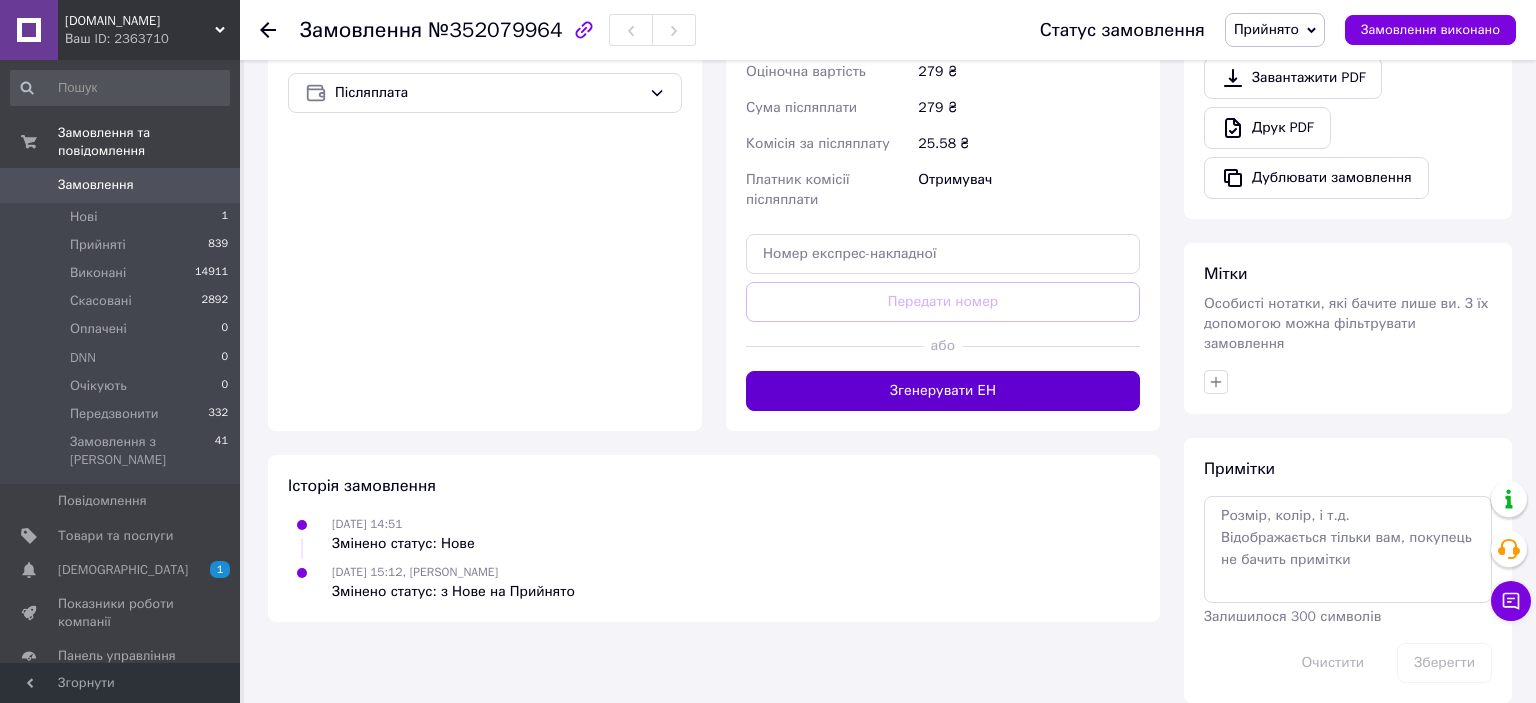click on "Згенерувати ЕН" at bounding box center (943, 391) 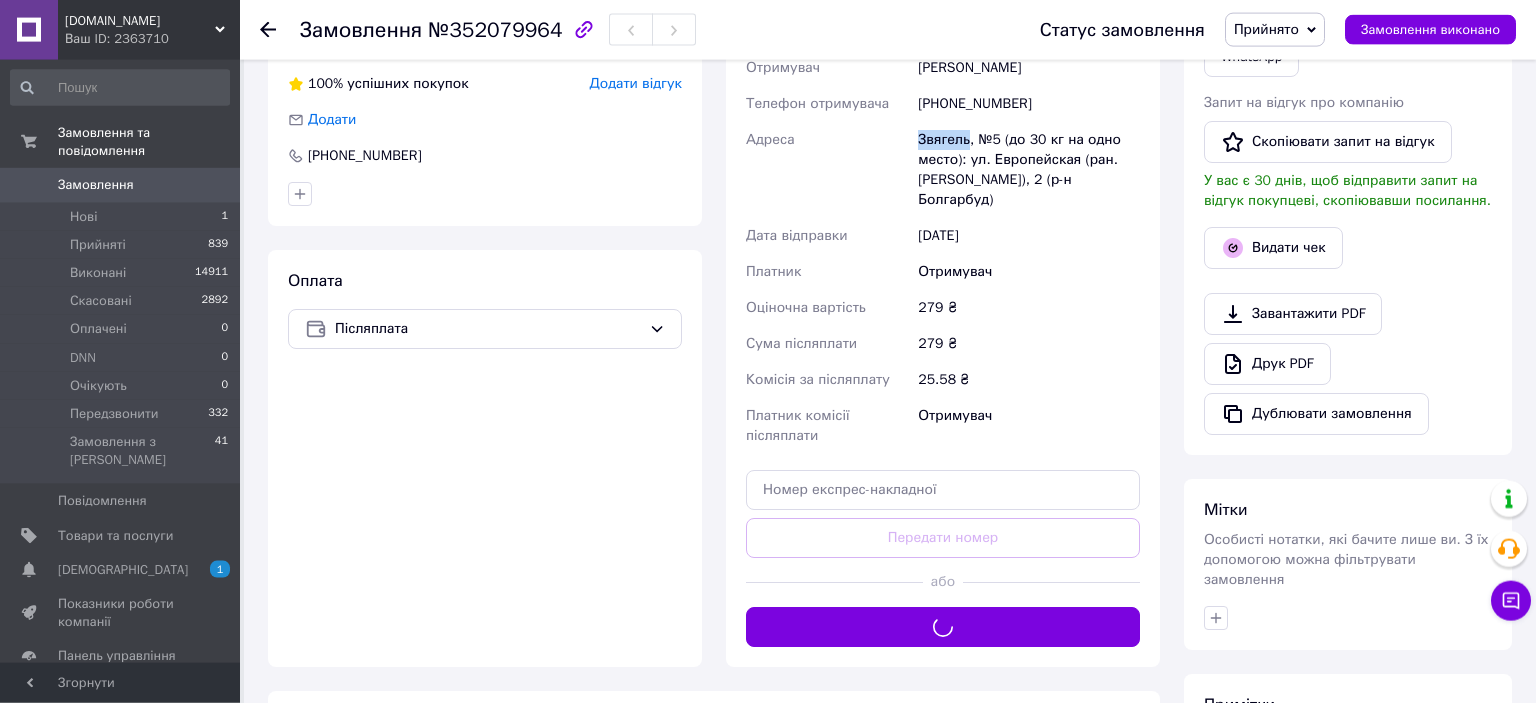 scroll, scrollTop: 314, scrollLeft: 0, axis: vertical 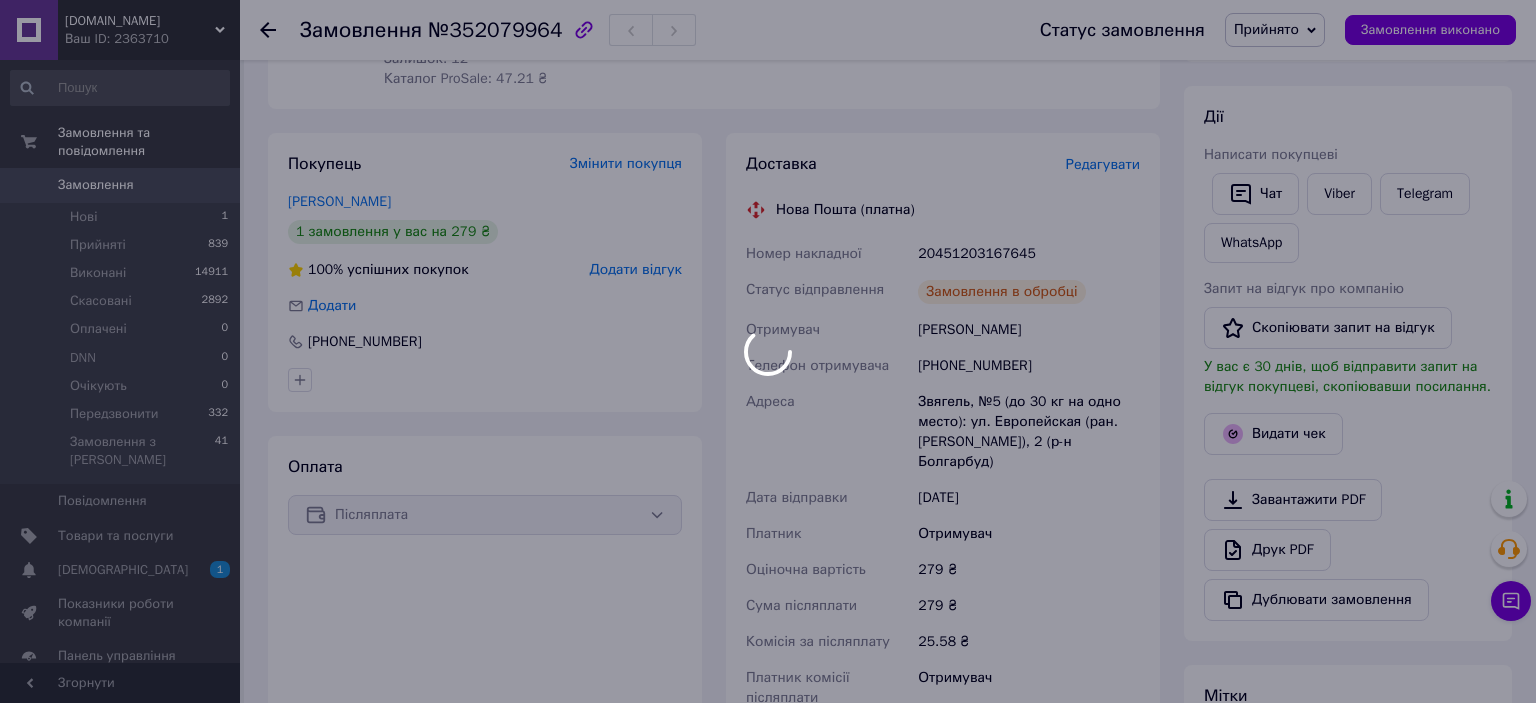 click at bounding box center [768, 351] 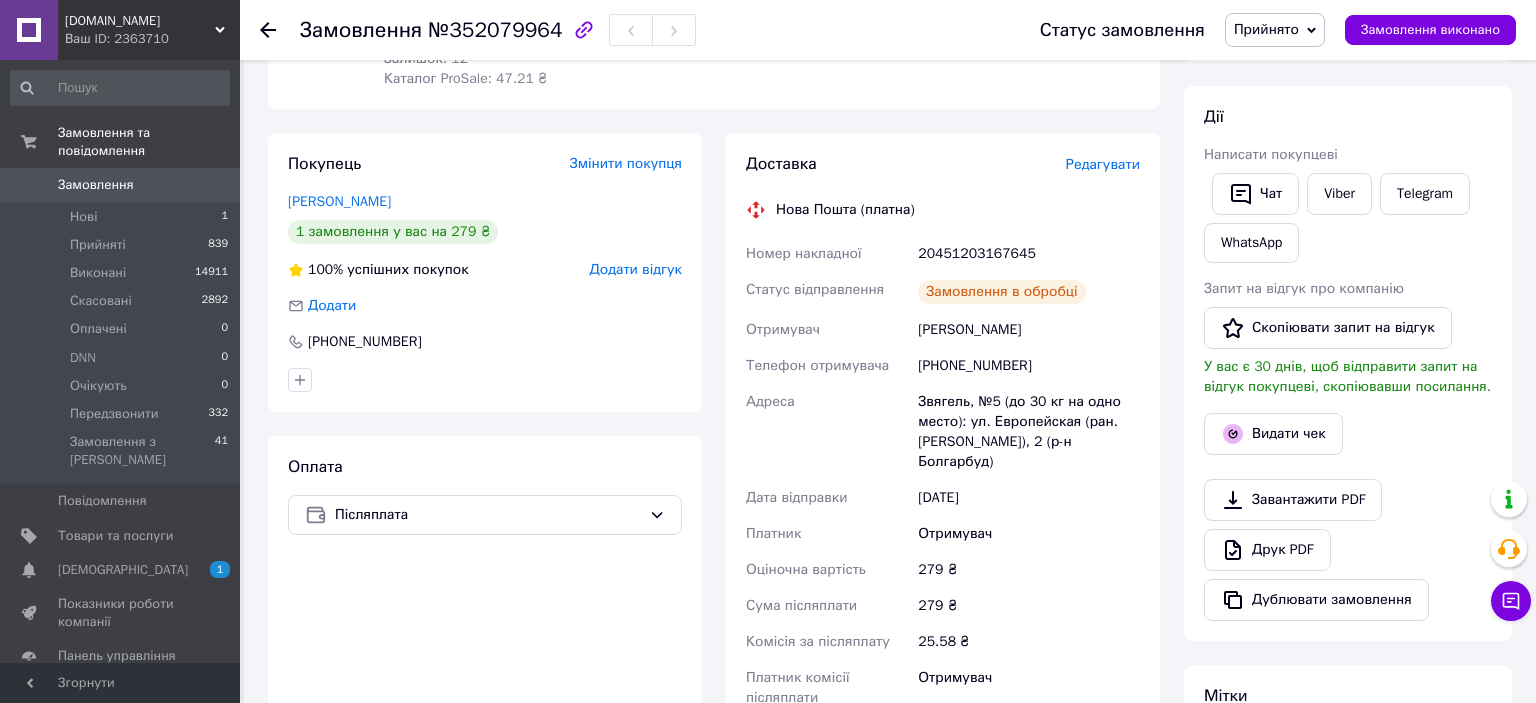 click on "20451203167645" at bounding box center (1029, 254) 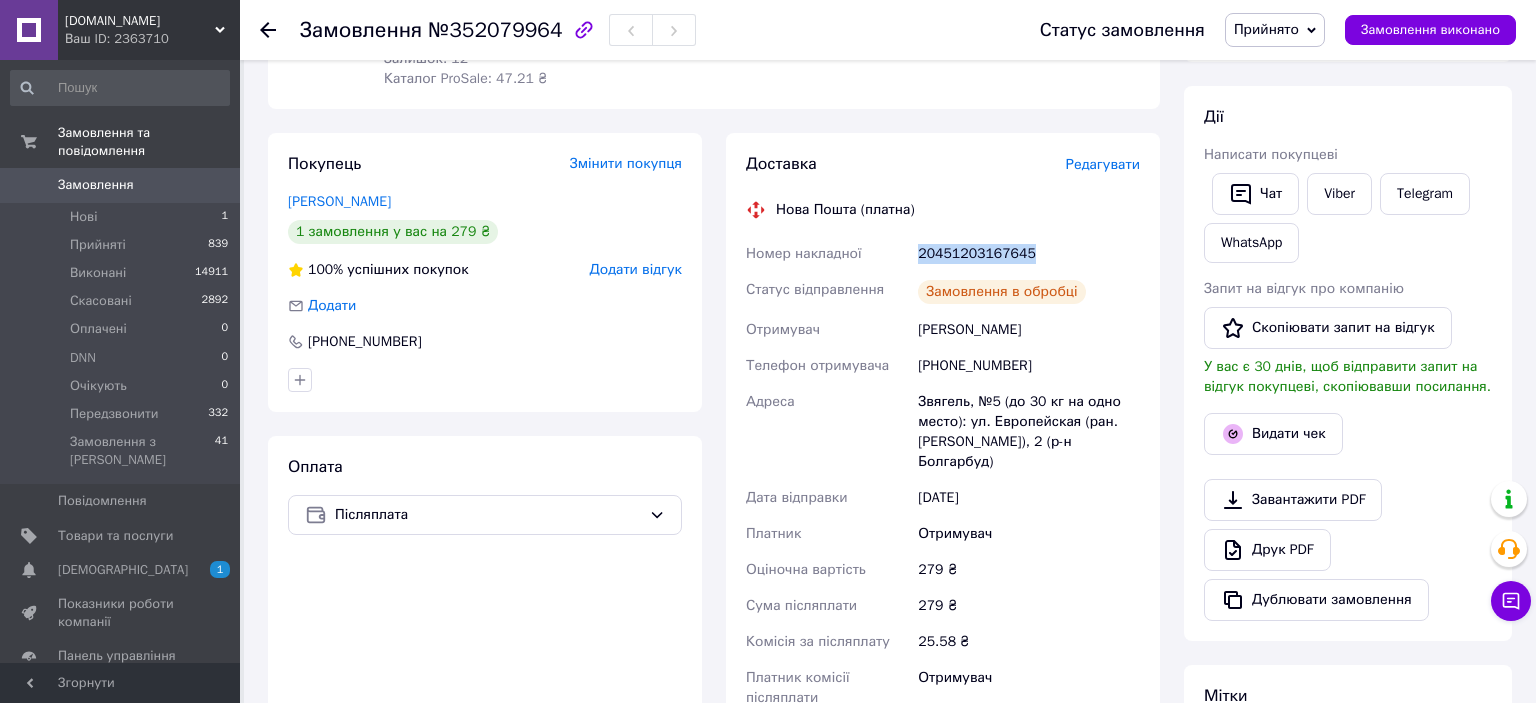 click on "20451203167645" at bounding box center (1029, 254) 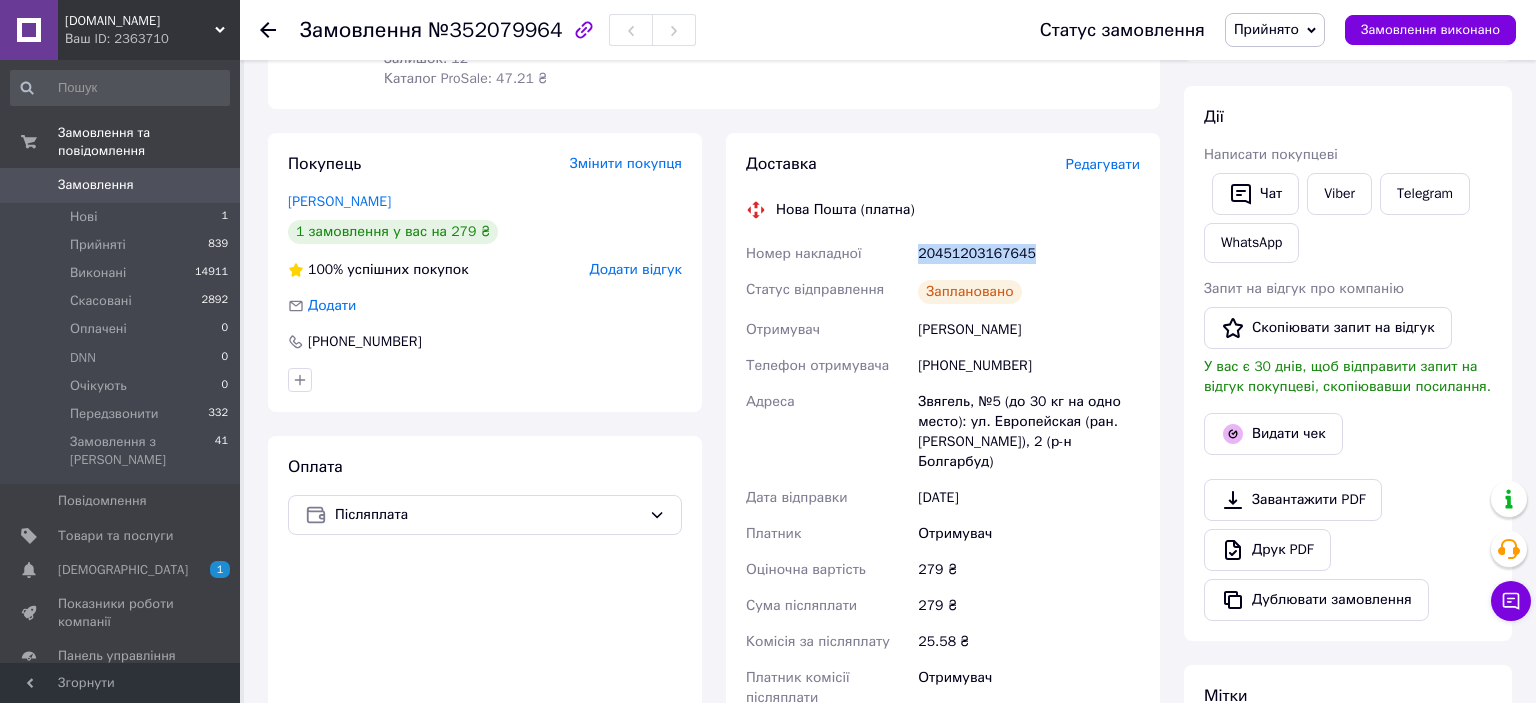 copy on "20451203167645" 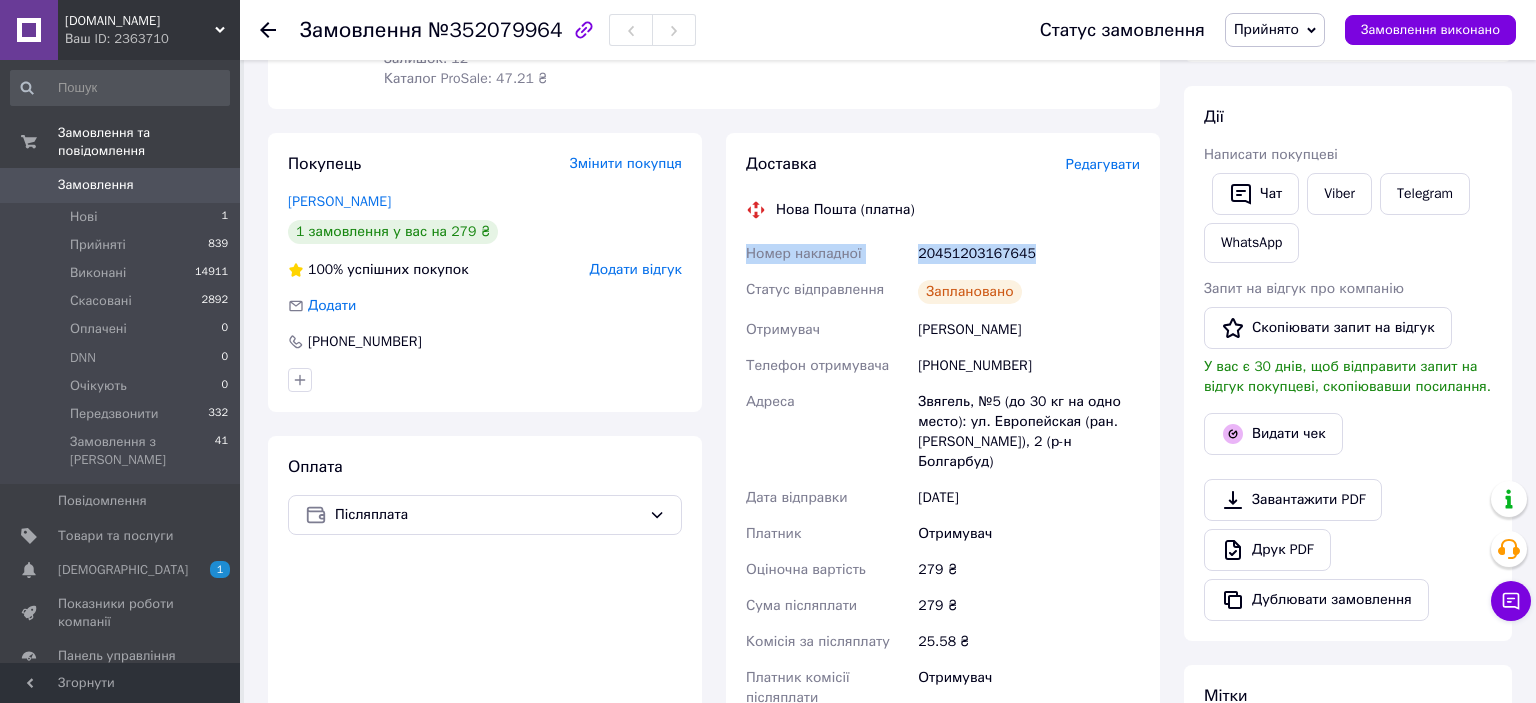 drag, startPoint x: 742, startPoint y: 228, endPoint x: 1056, endPoint y: 230, distance: 314.00638 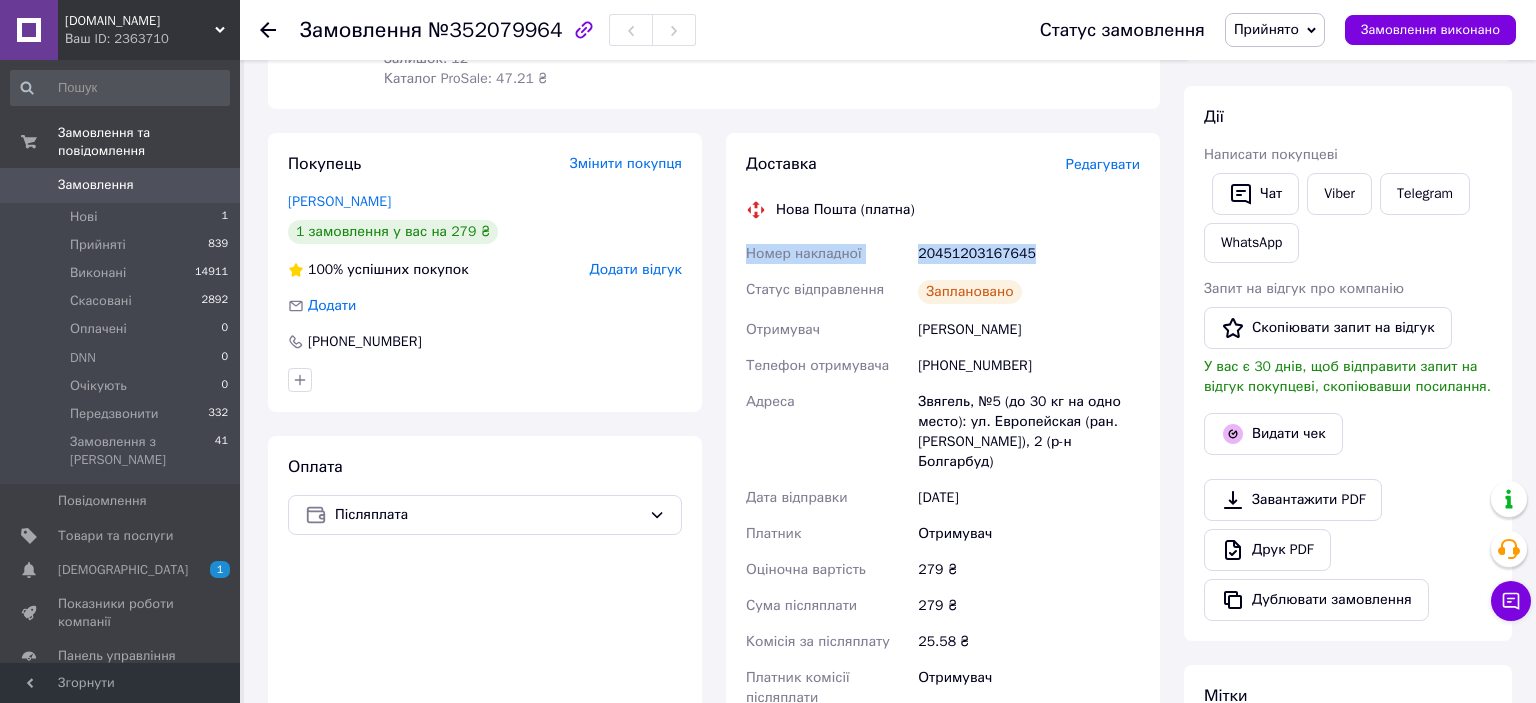 scroll, scrollTop: 0, scrollLeft: 0, axis: both 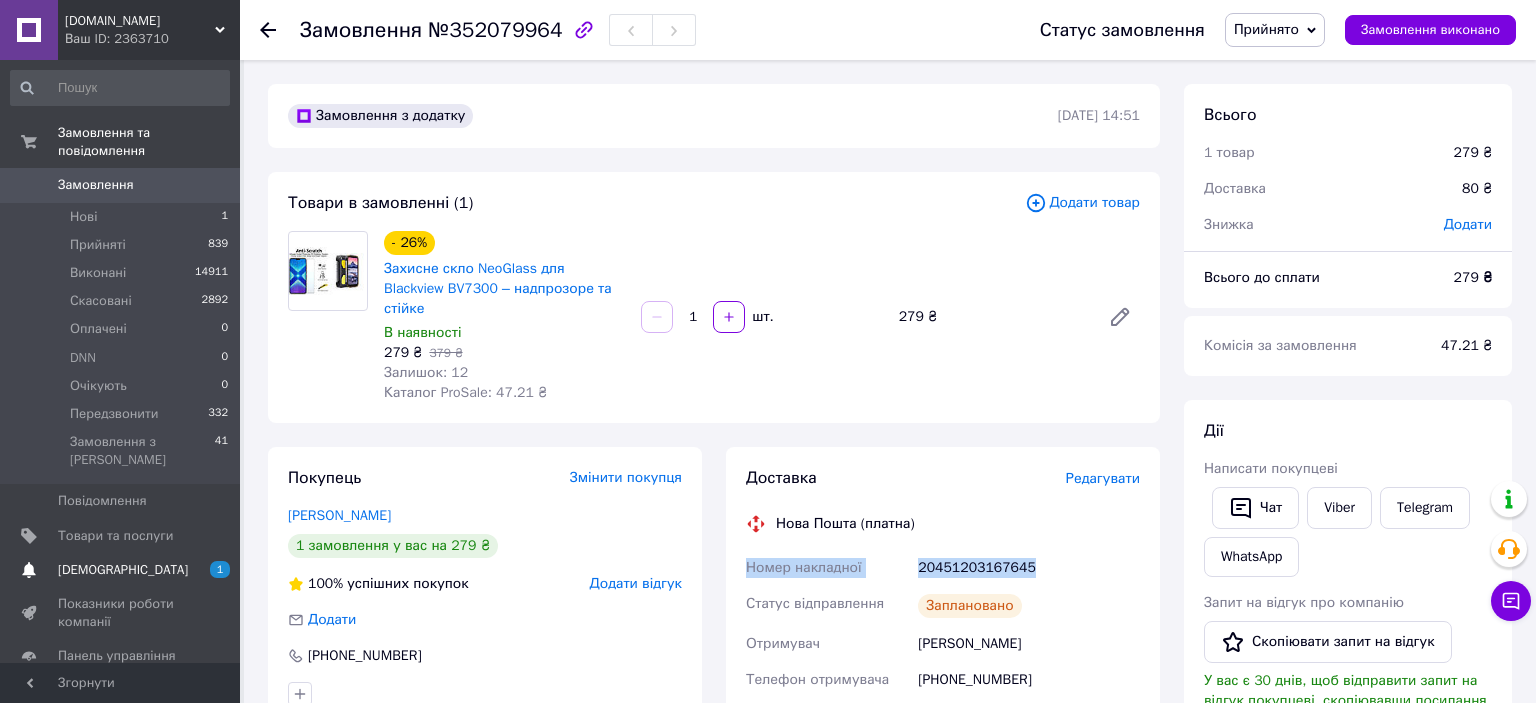 click on "[DEMOGRAPHIC_DATA]" at bounding box center [123, 570] 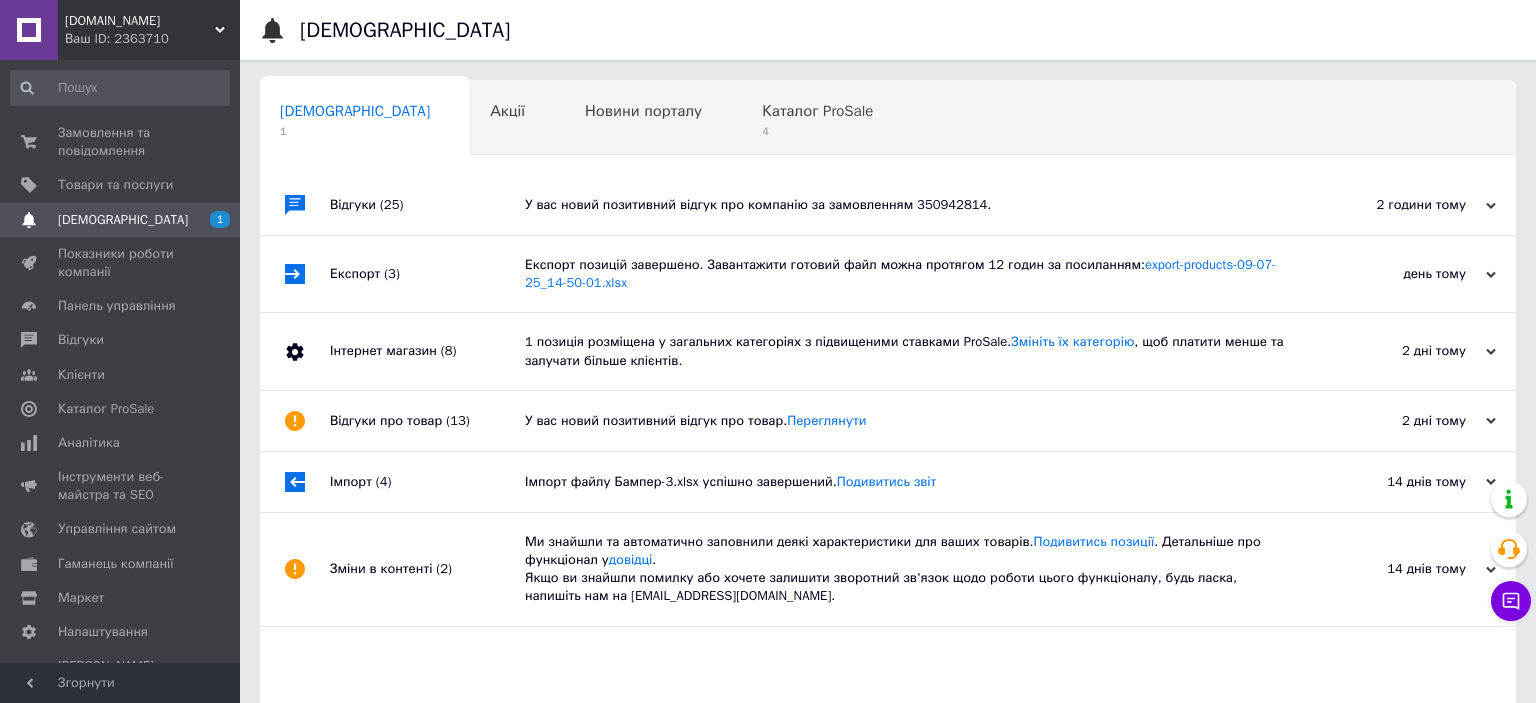 click on "У вас новий позитивний відгук про компанію за замовленням 350942814." at bounding box center (910, 205) 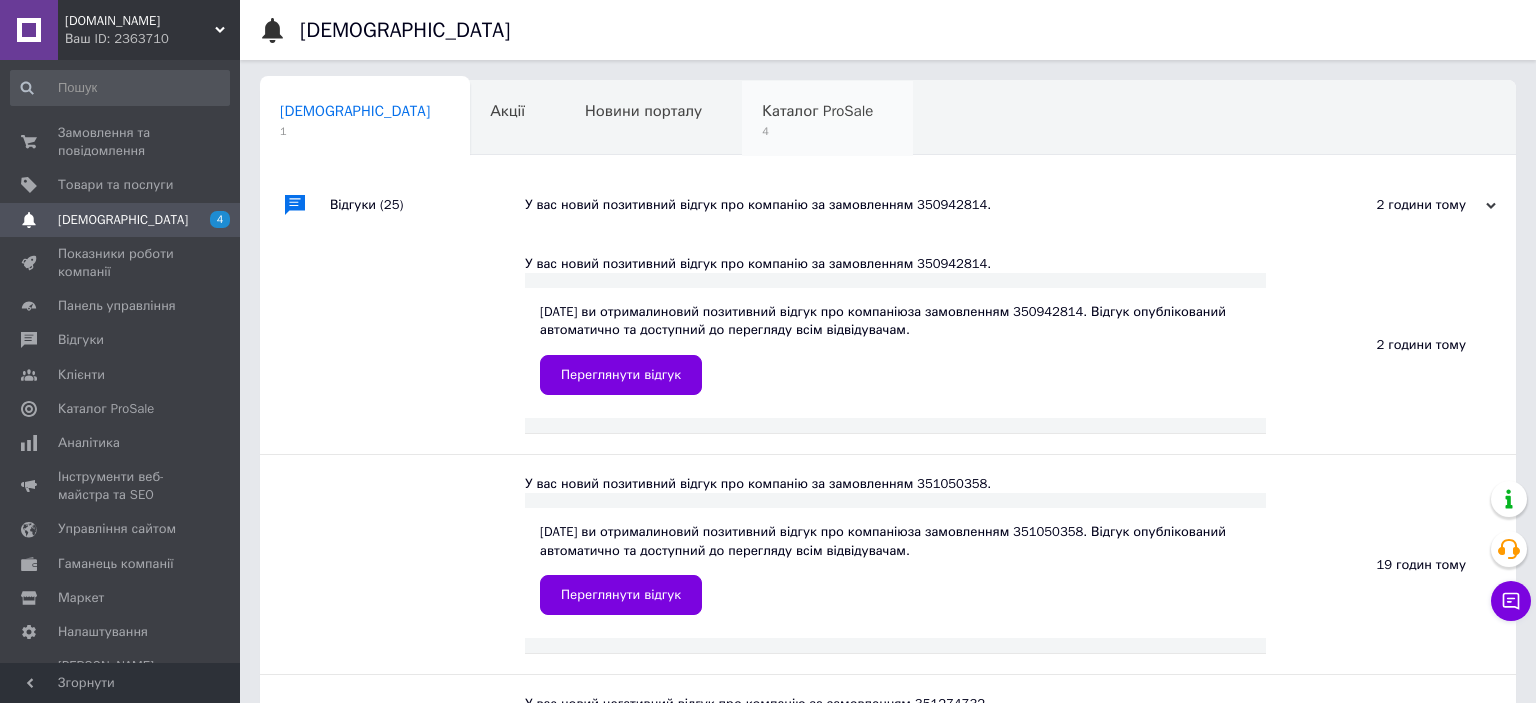 click on "Каталог ProSale 4" at bounding box center (827, 119) 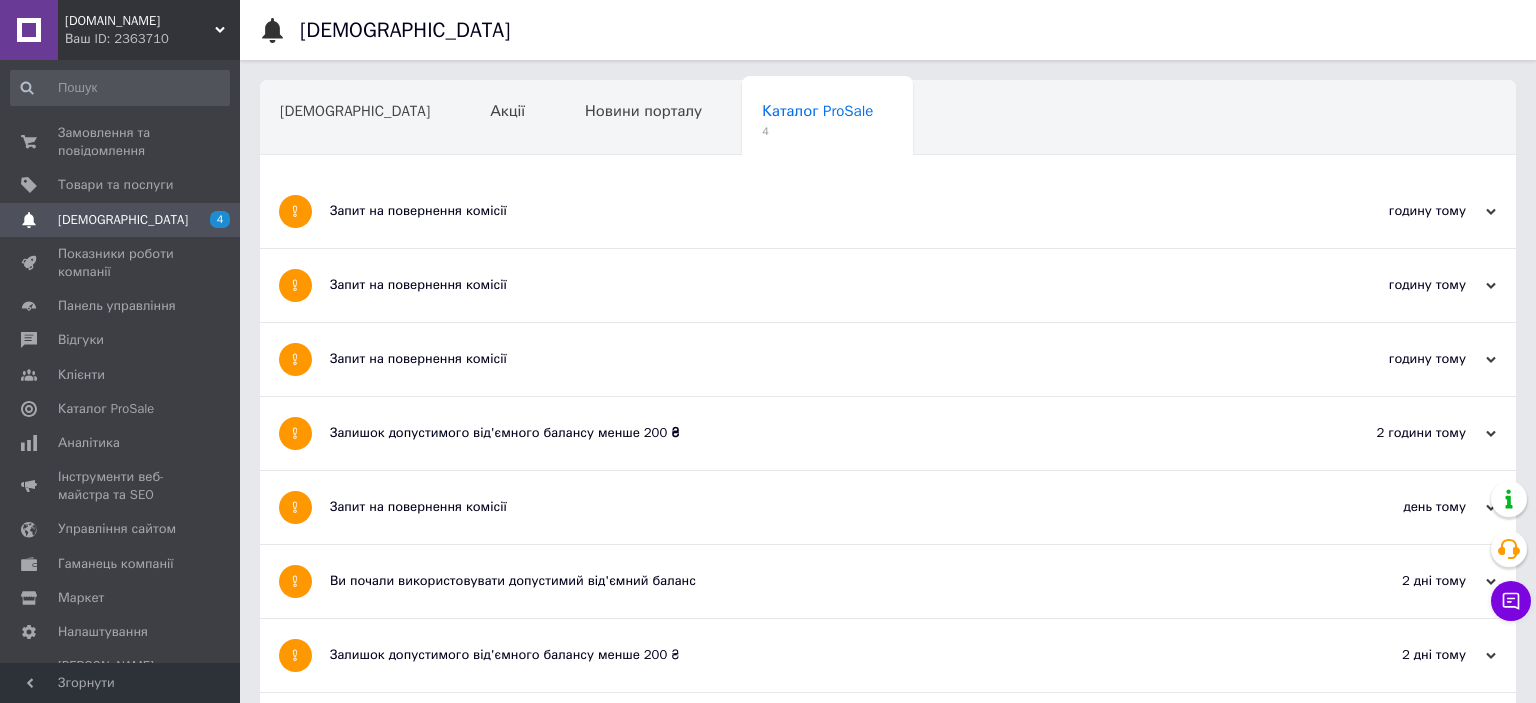 click on "Новини порталу" at bounding box center [643, 111] 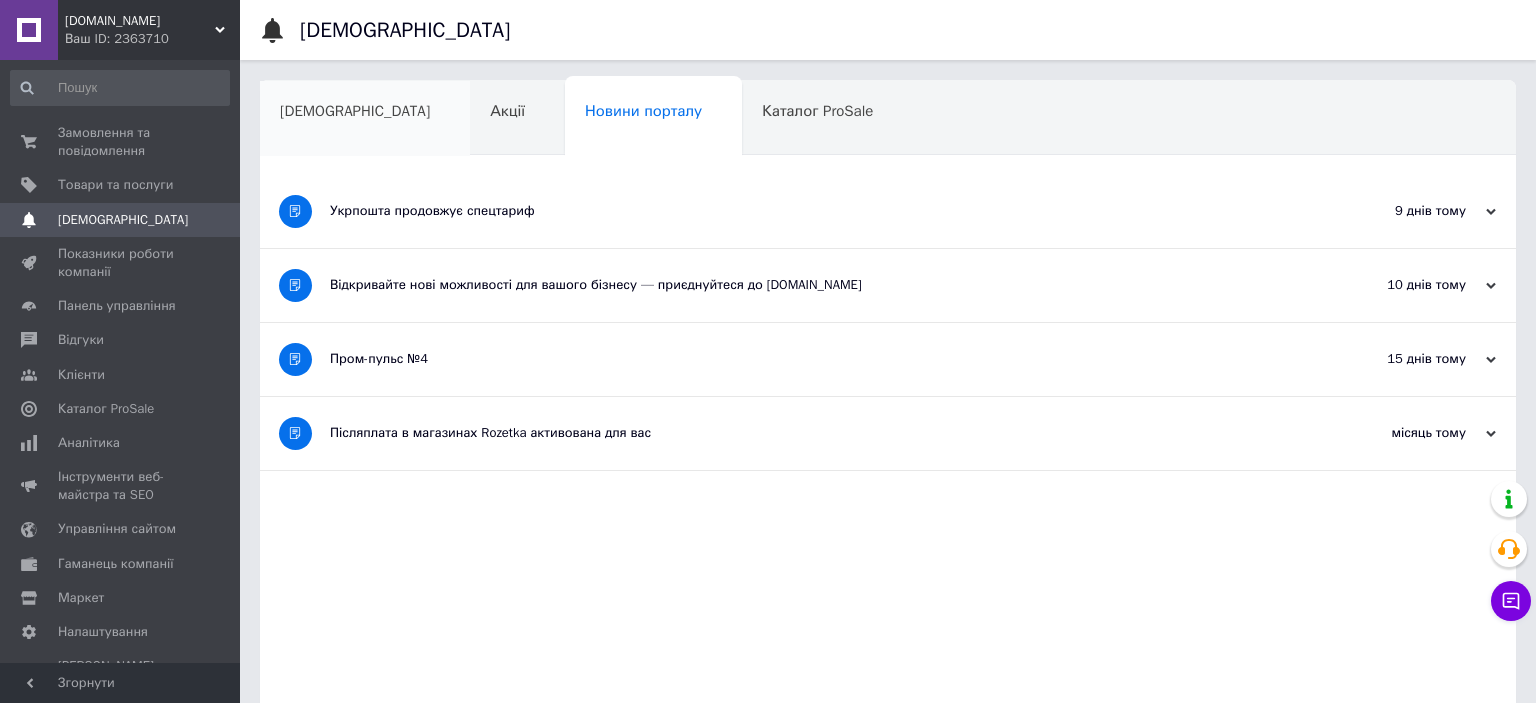 click on "[DEMOGRAPHIC_DATA]" at bounding box center [365, 119] 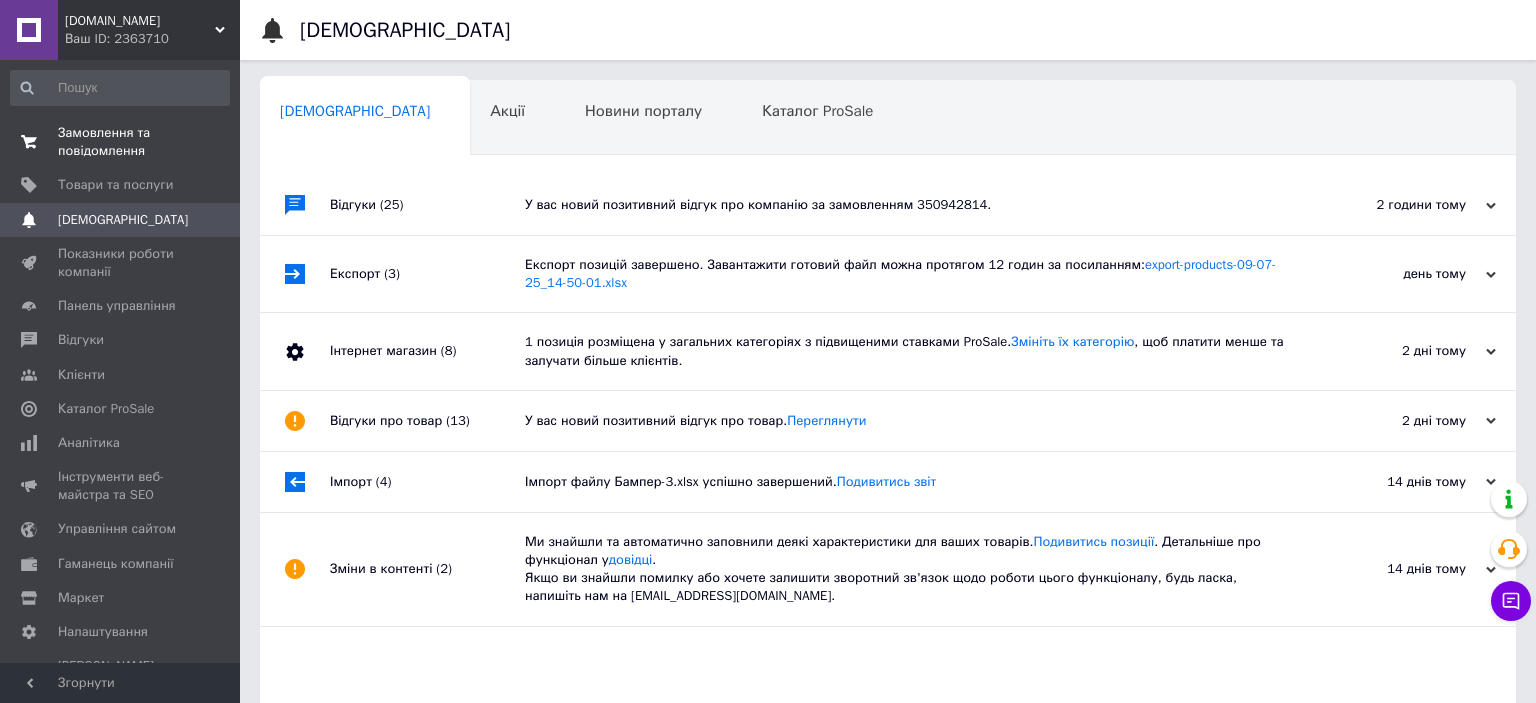 click on "Замовлення та повідомлення" at bounding box center (121, 142) 